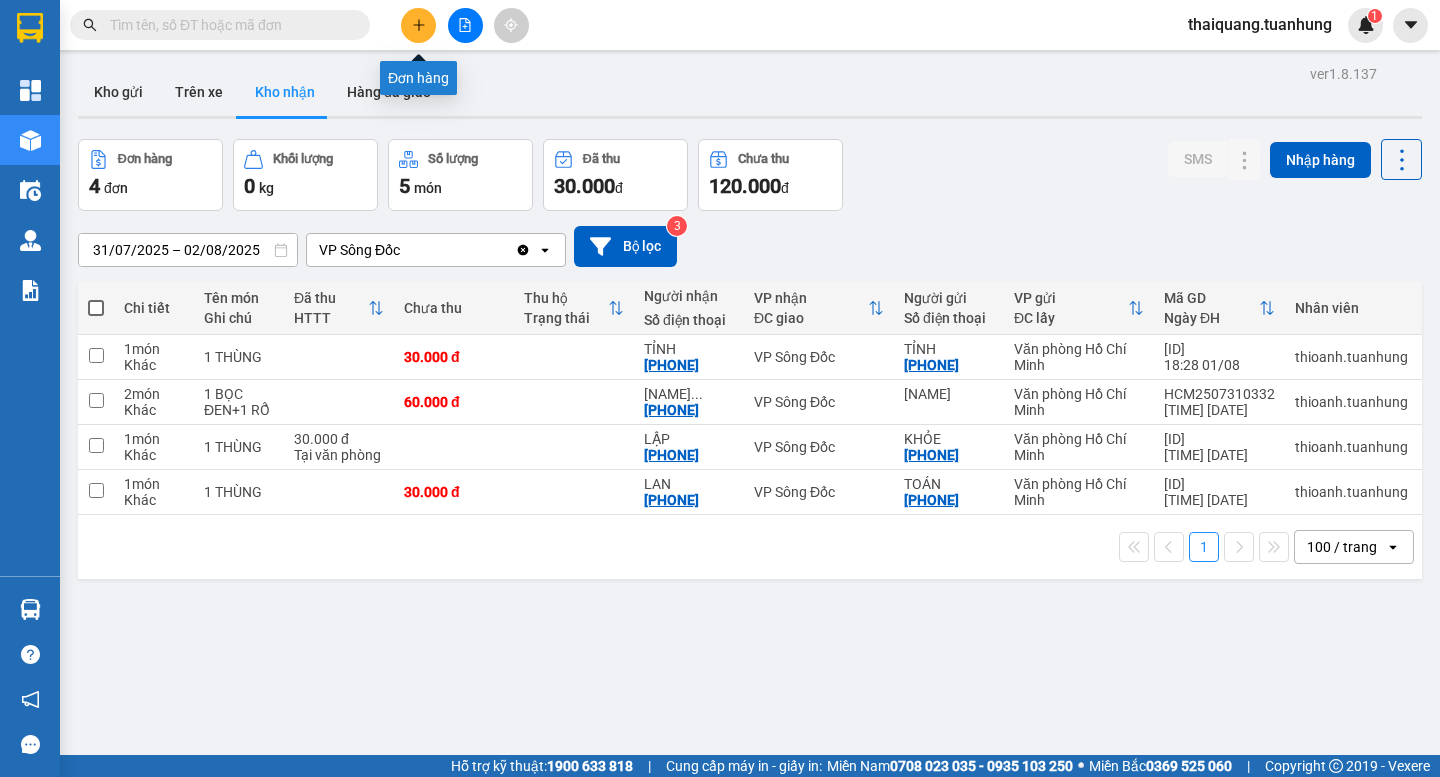 click at bounding box center [418, 25] 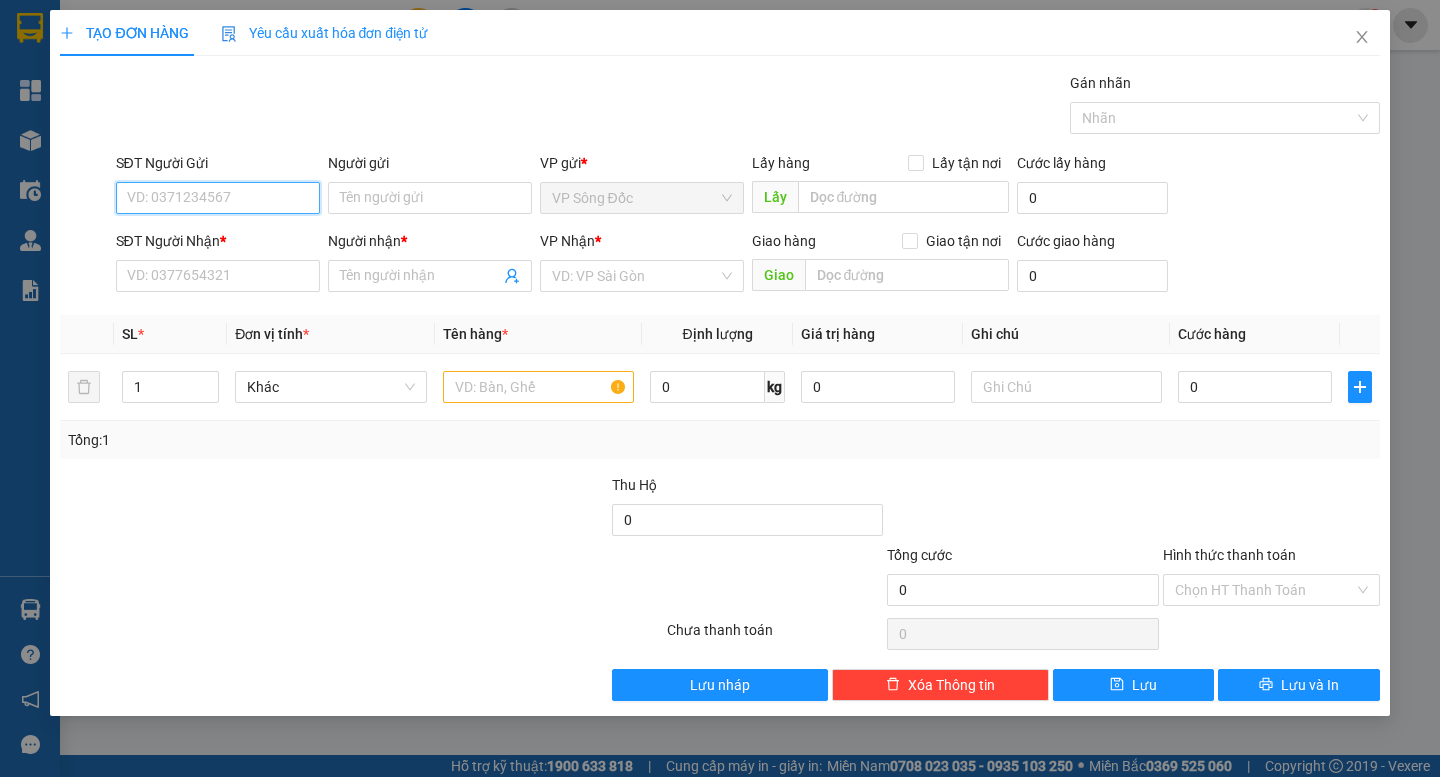 click on "SĐT Người Gửi" at bounding box center (218, 198) 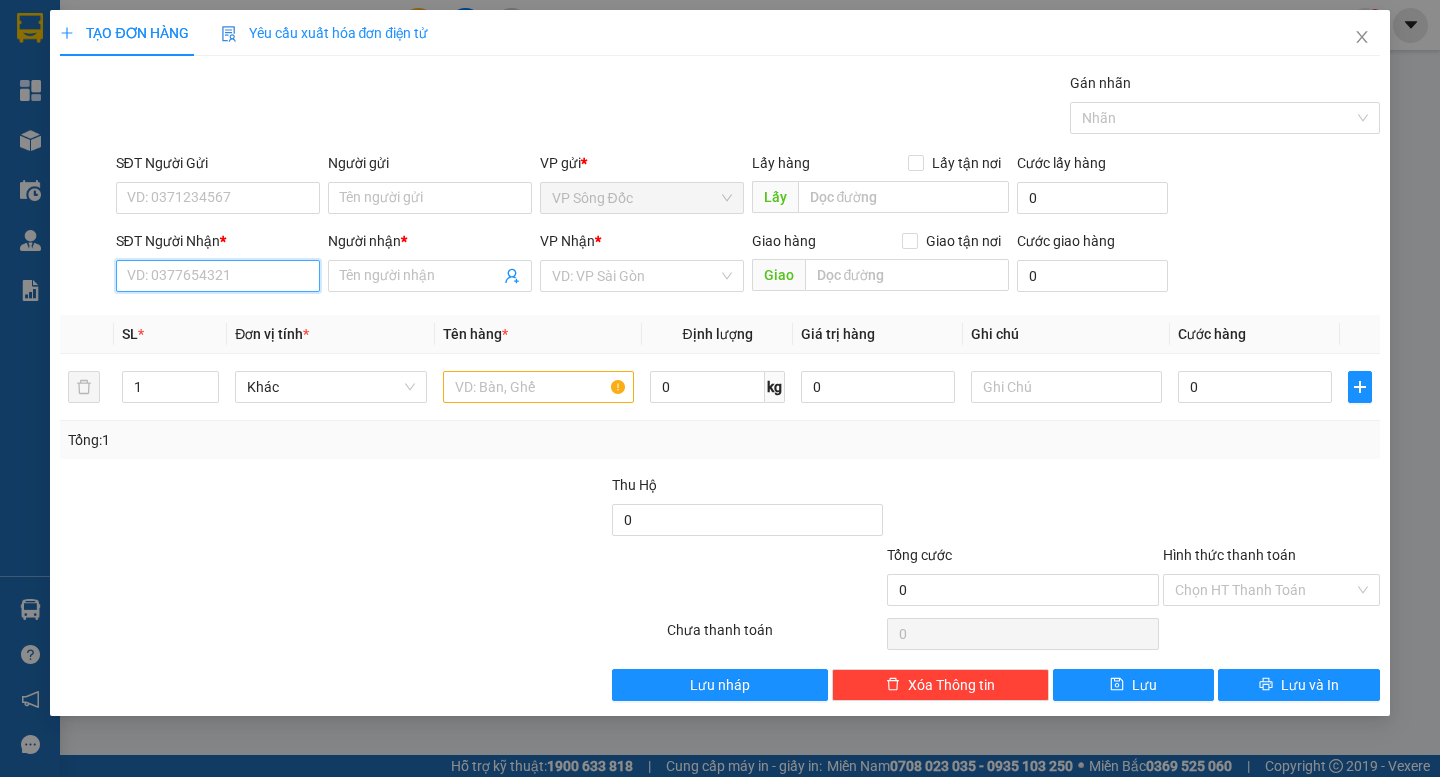 click on "SĐT Người Nhận  *" at bounding box center [218, 276] 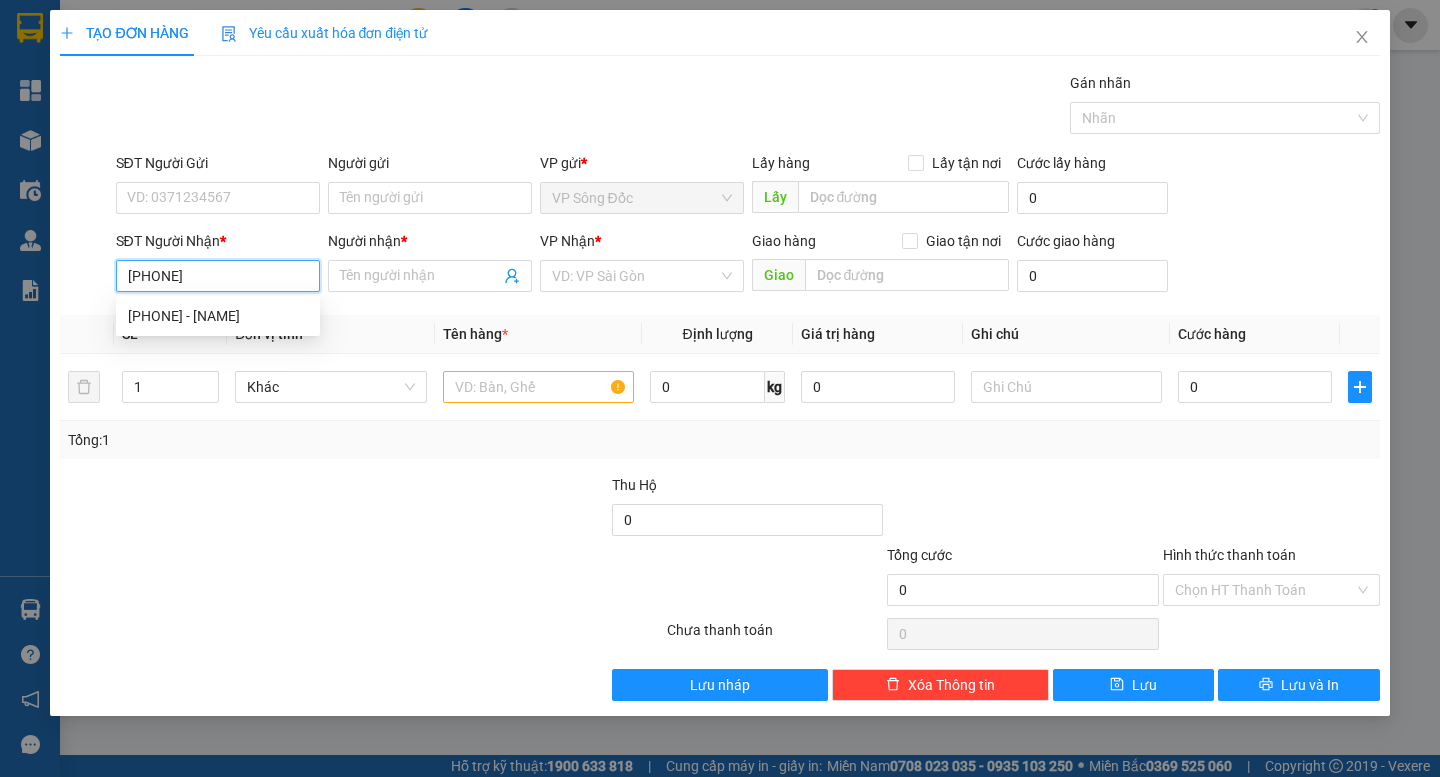 type on "0919045730" 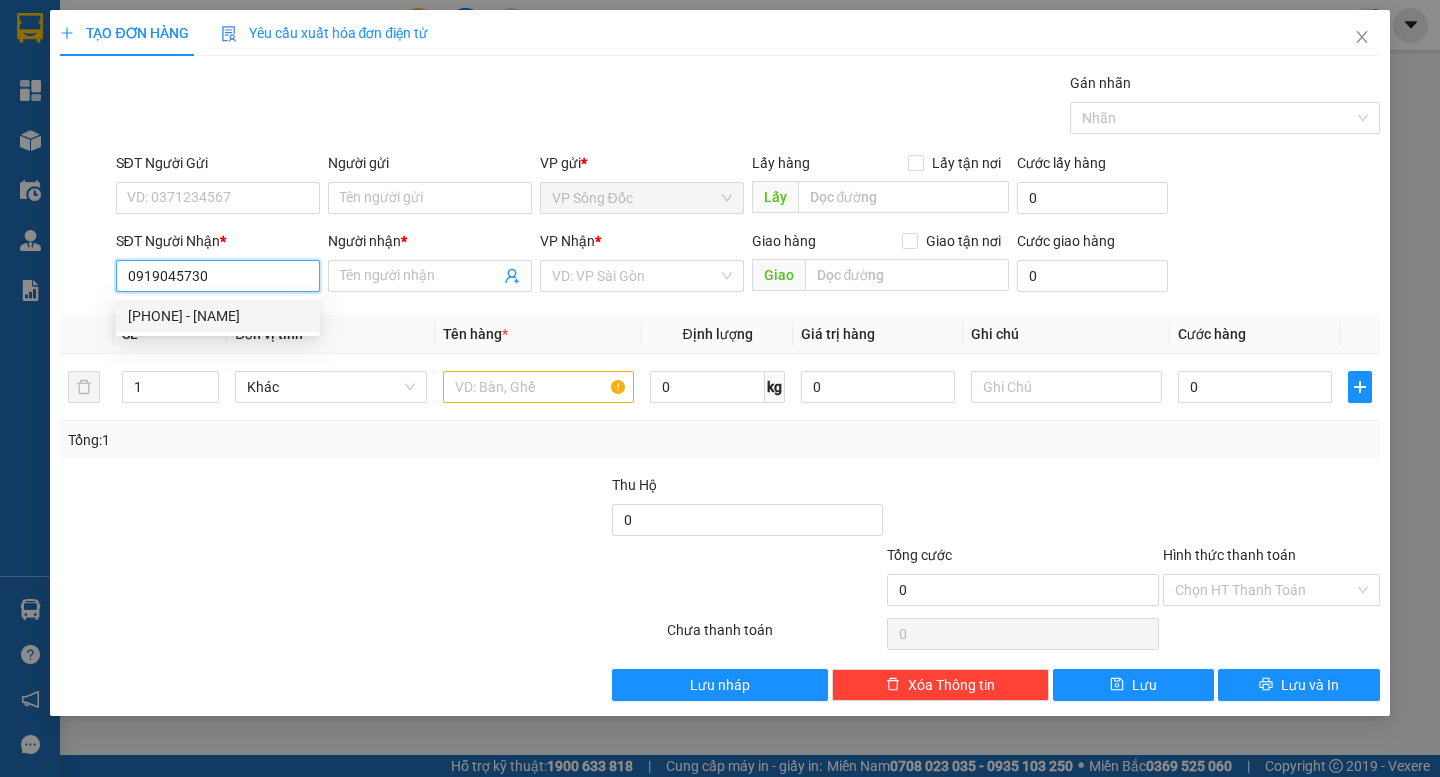 click on "[PHONE] - [NAME]" at bounding box center (218, 316) 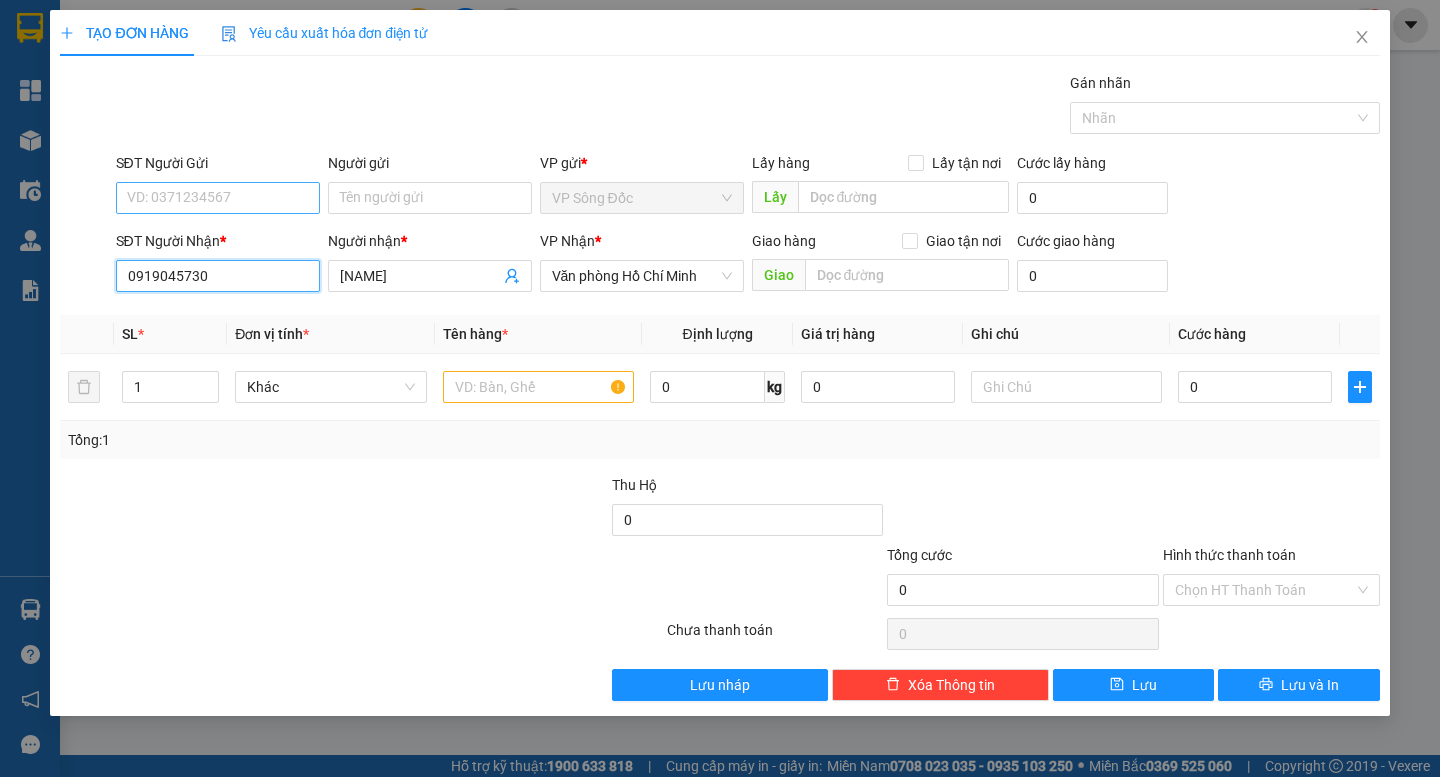 type on "0919045730" 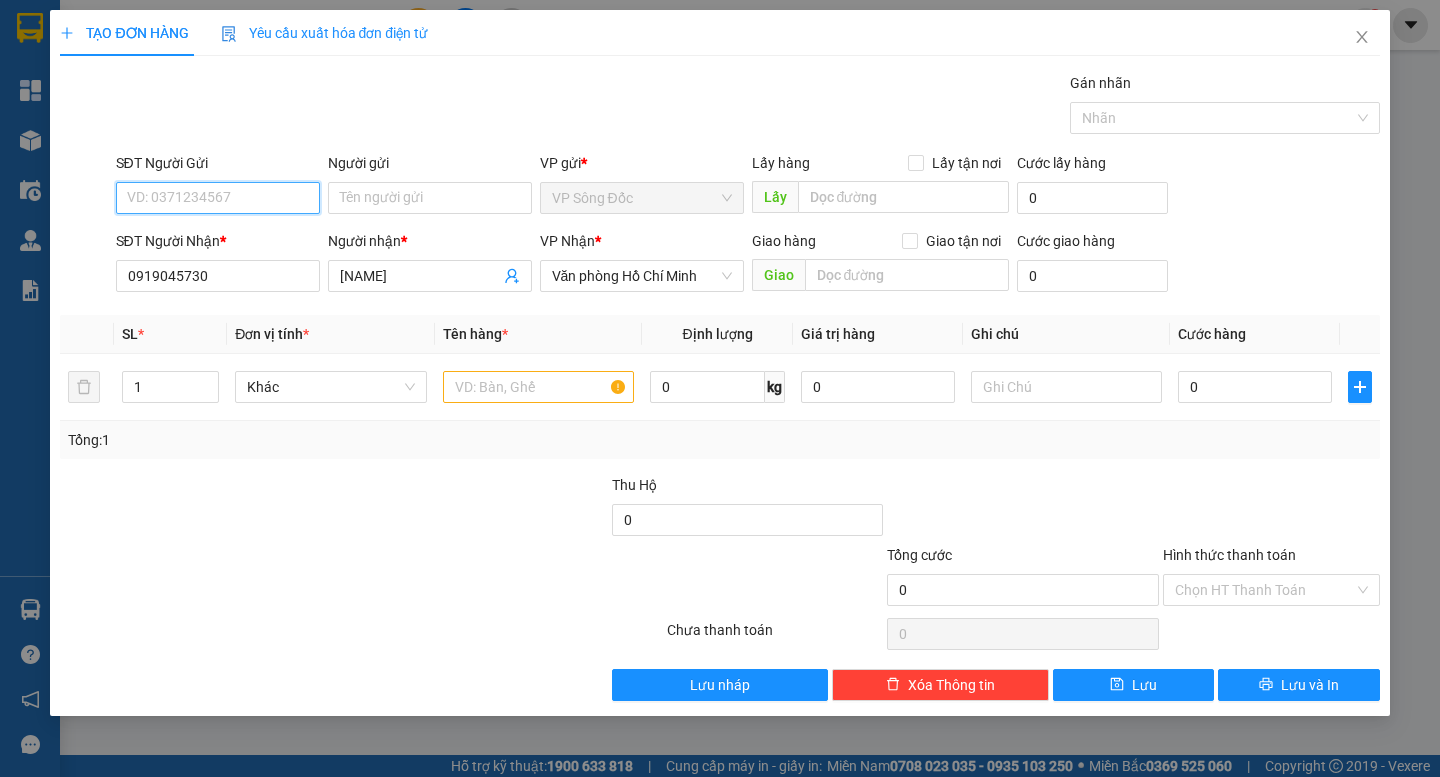 click on "SĐT Người Gửi" at bounding box center (218, 198) 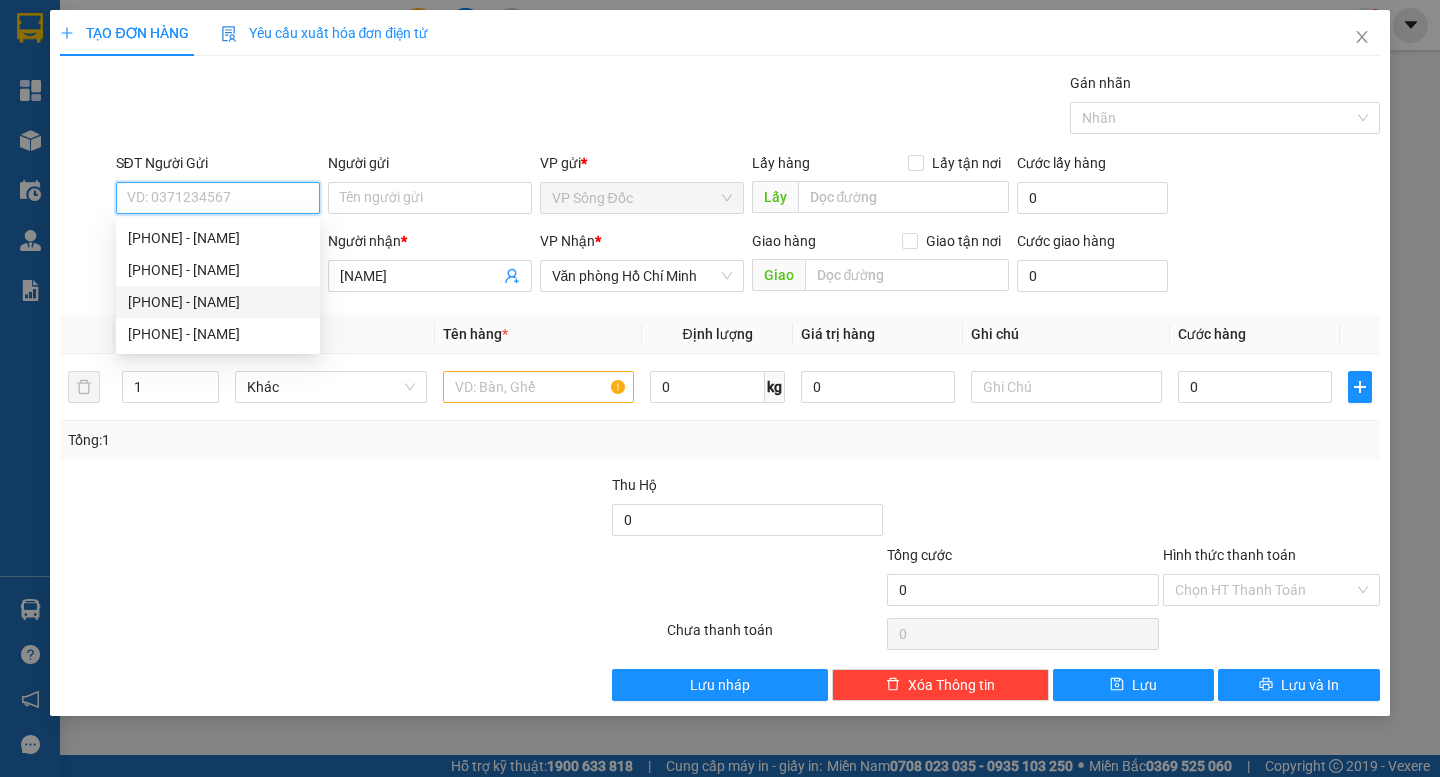 click on "[PHONE] - [NAME]" at bounding box center [218, 302] 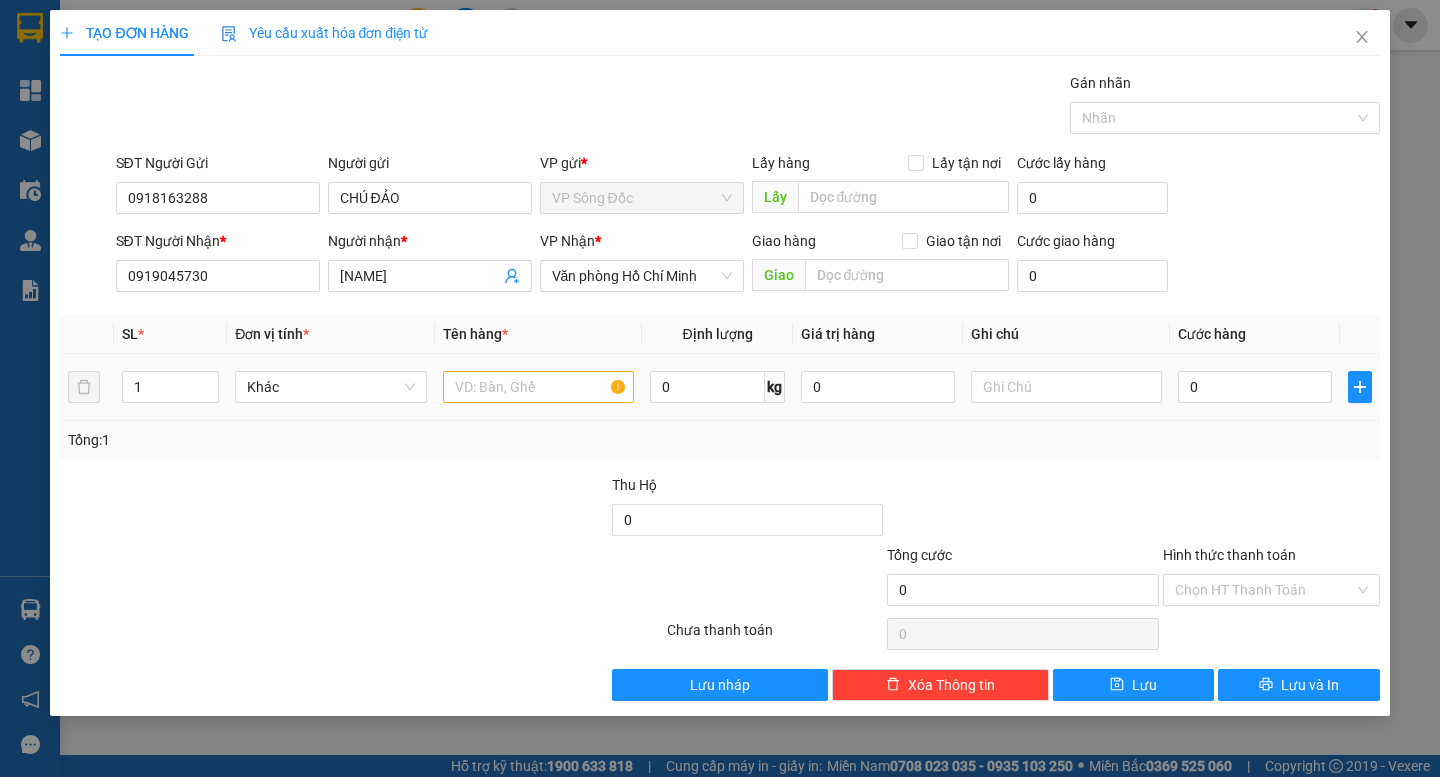 drag, startPoint x: 375, startPoint y: 531, endPoint x: 489, endPoint y: 395, distance: 177.45985 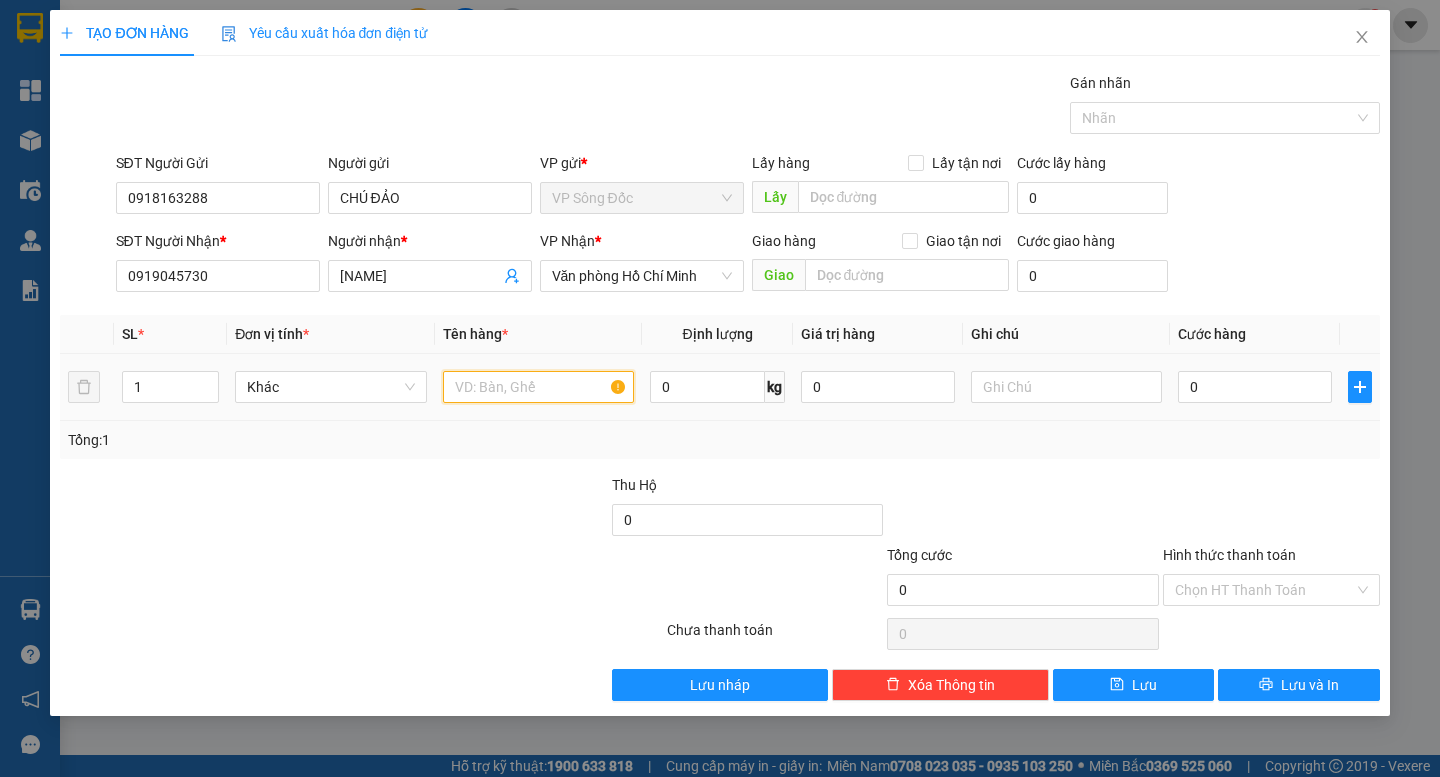 click at bounding box center (538, 387) 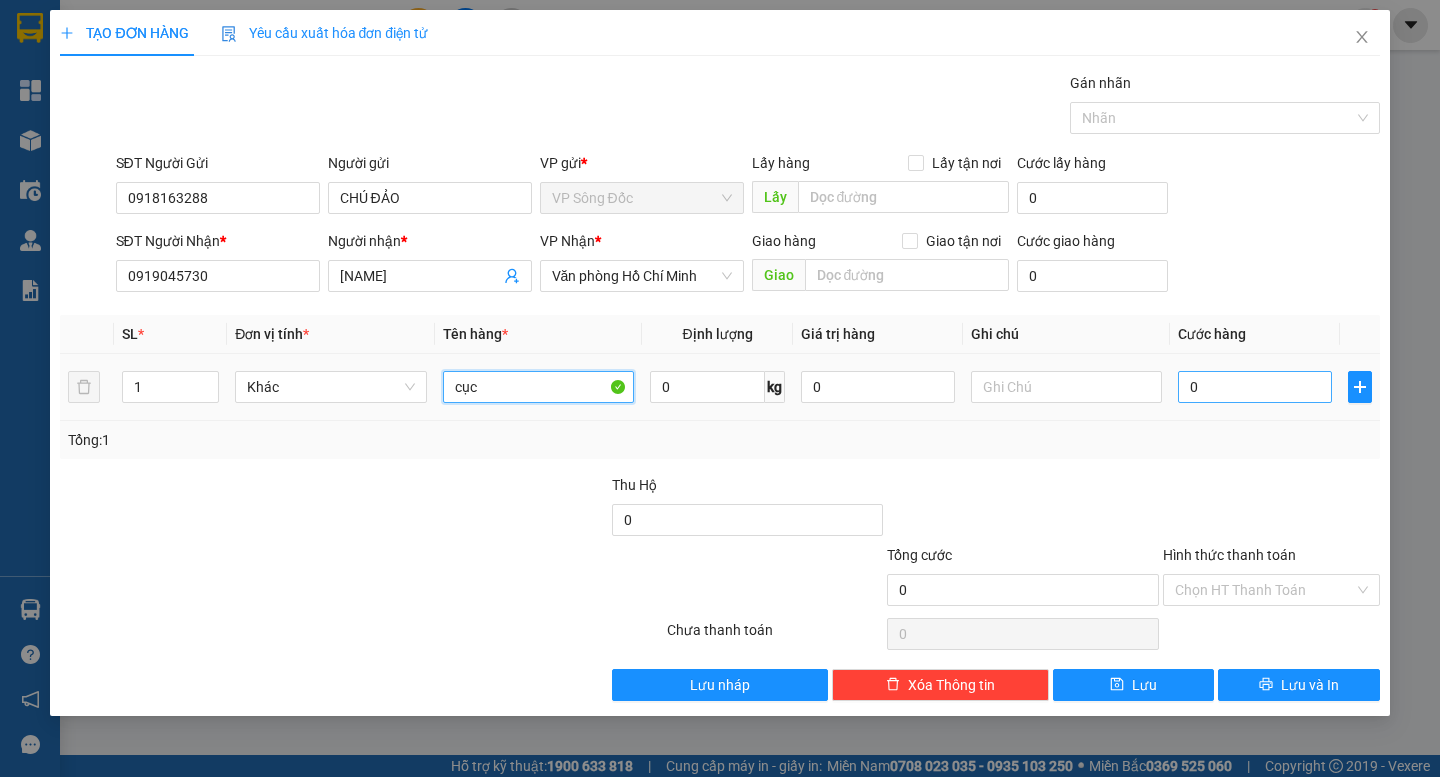 type on "cục" 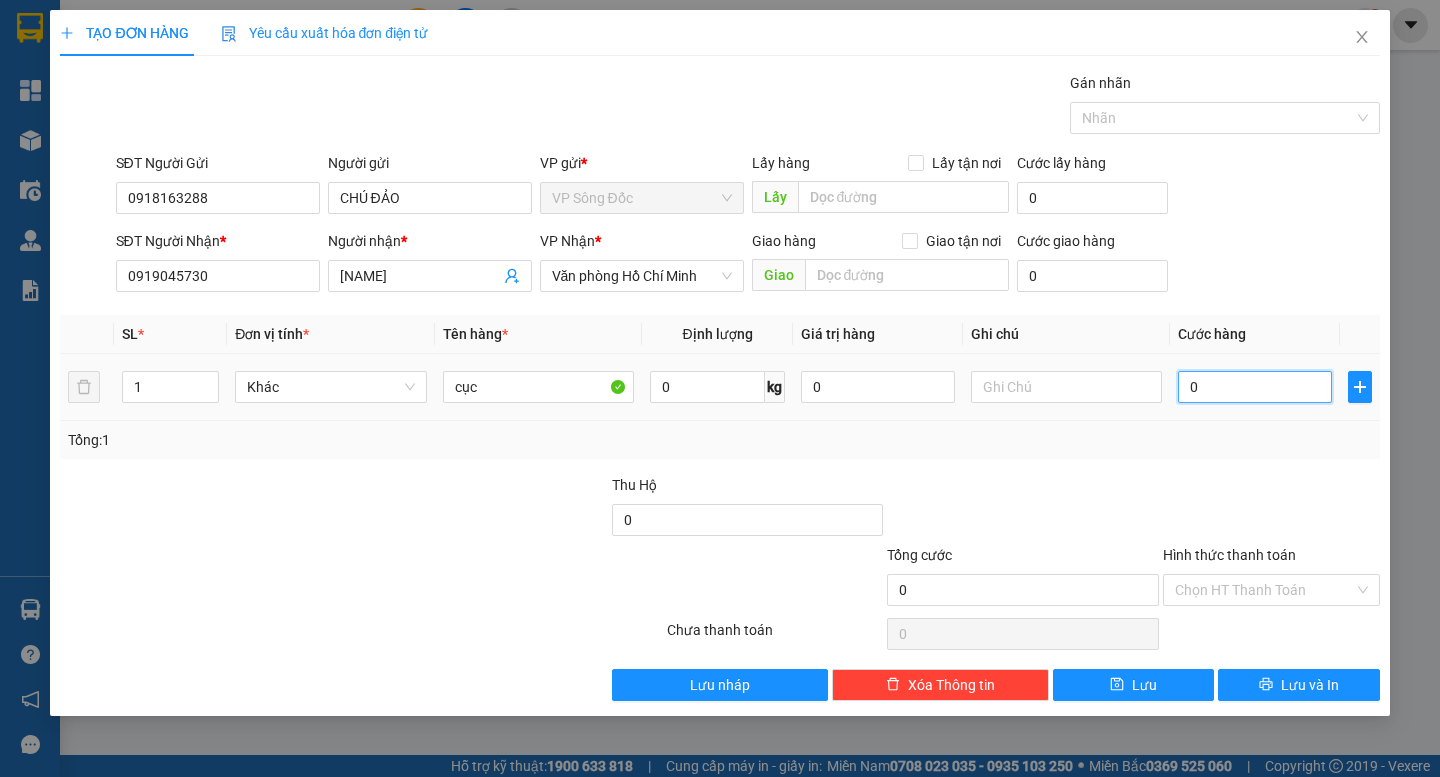 click on "0" at bounding box center [1255, 387] 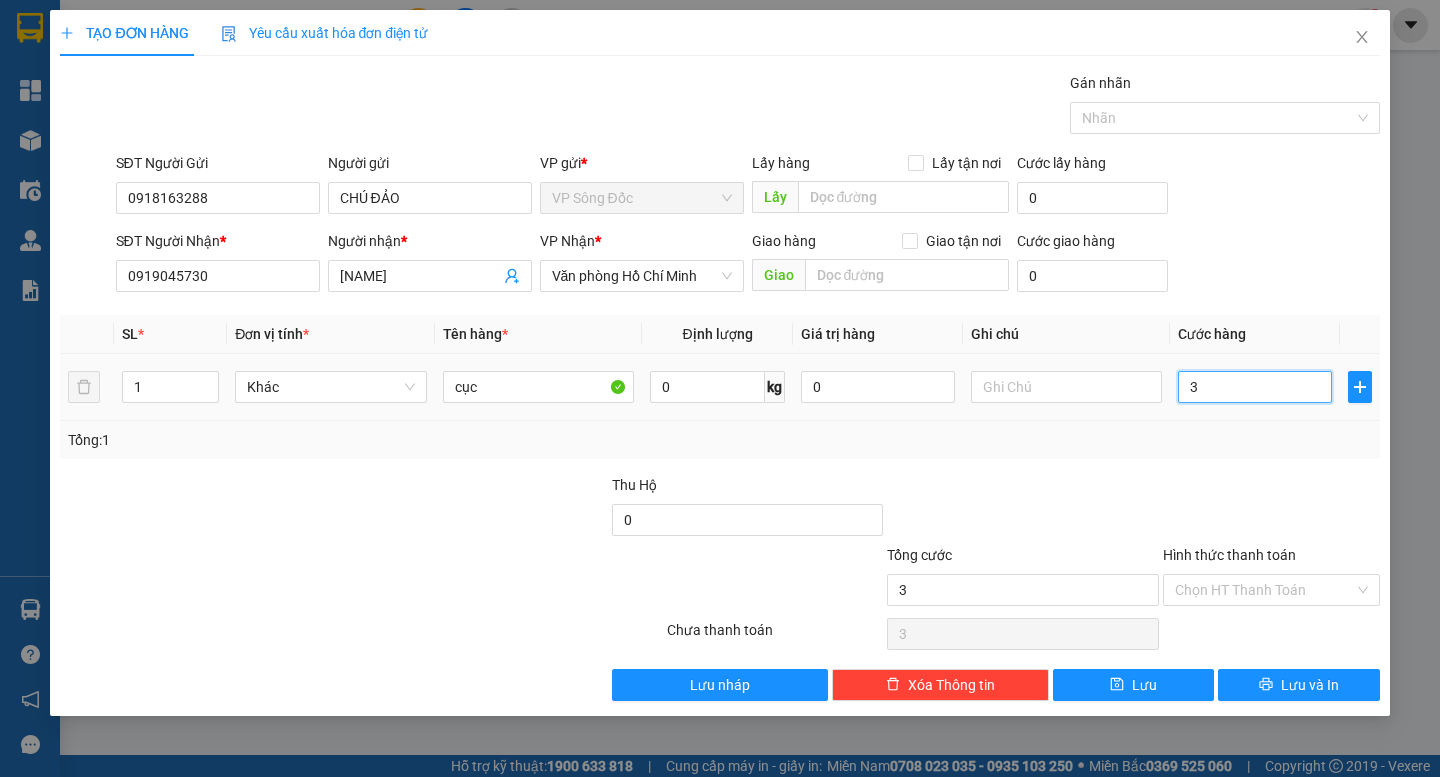 type on "30" 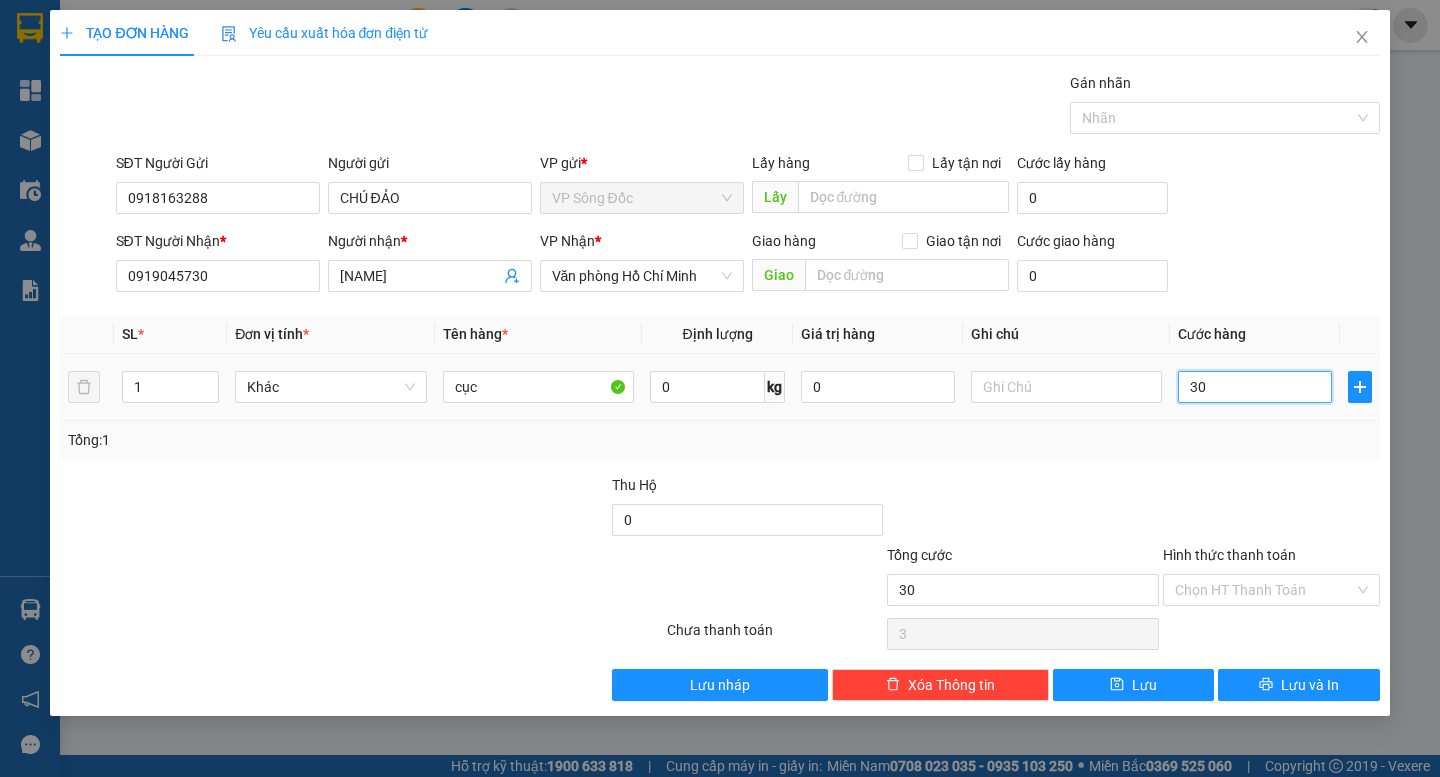 type on "30" 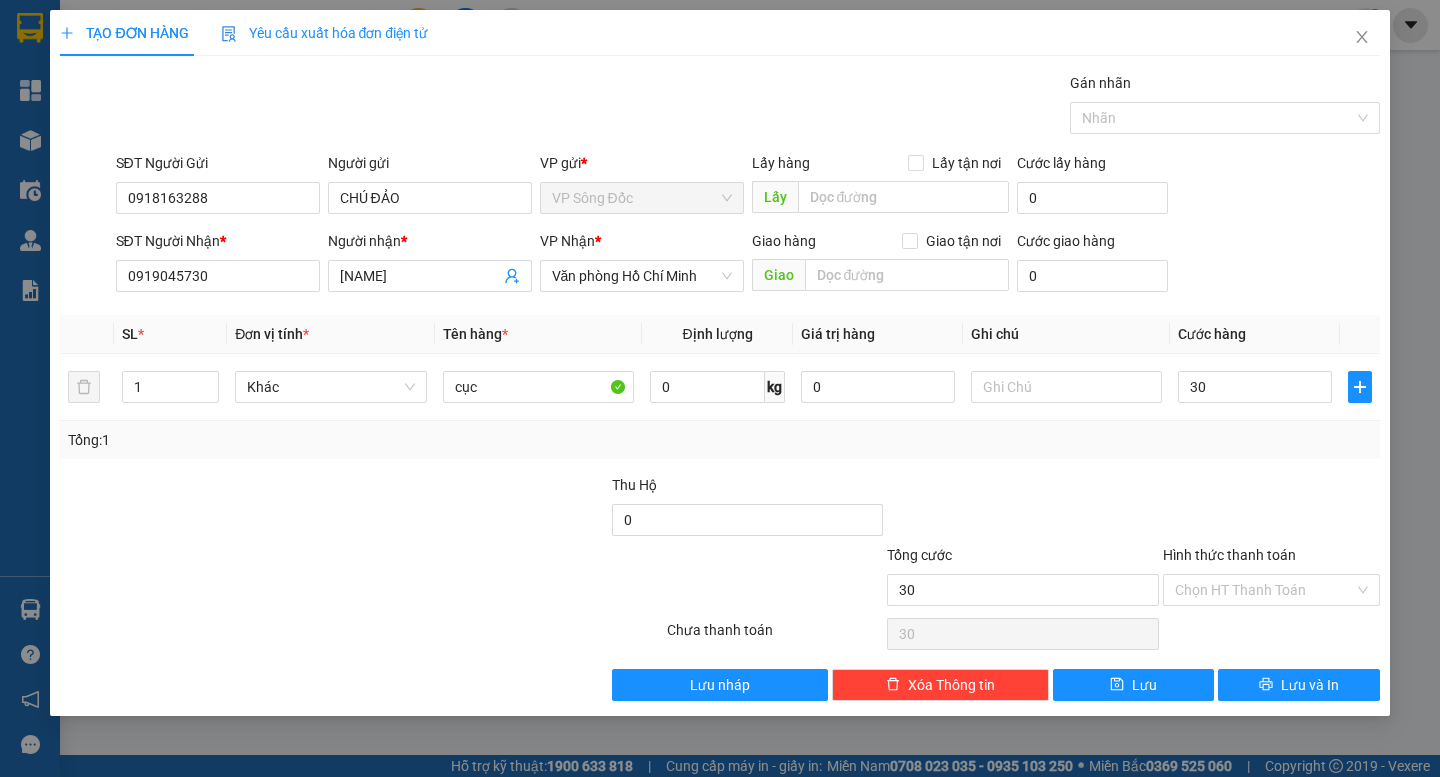 type on "30.000" 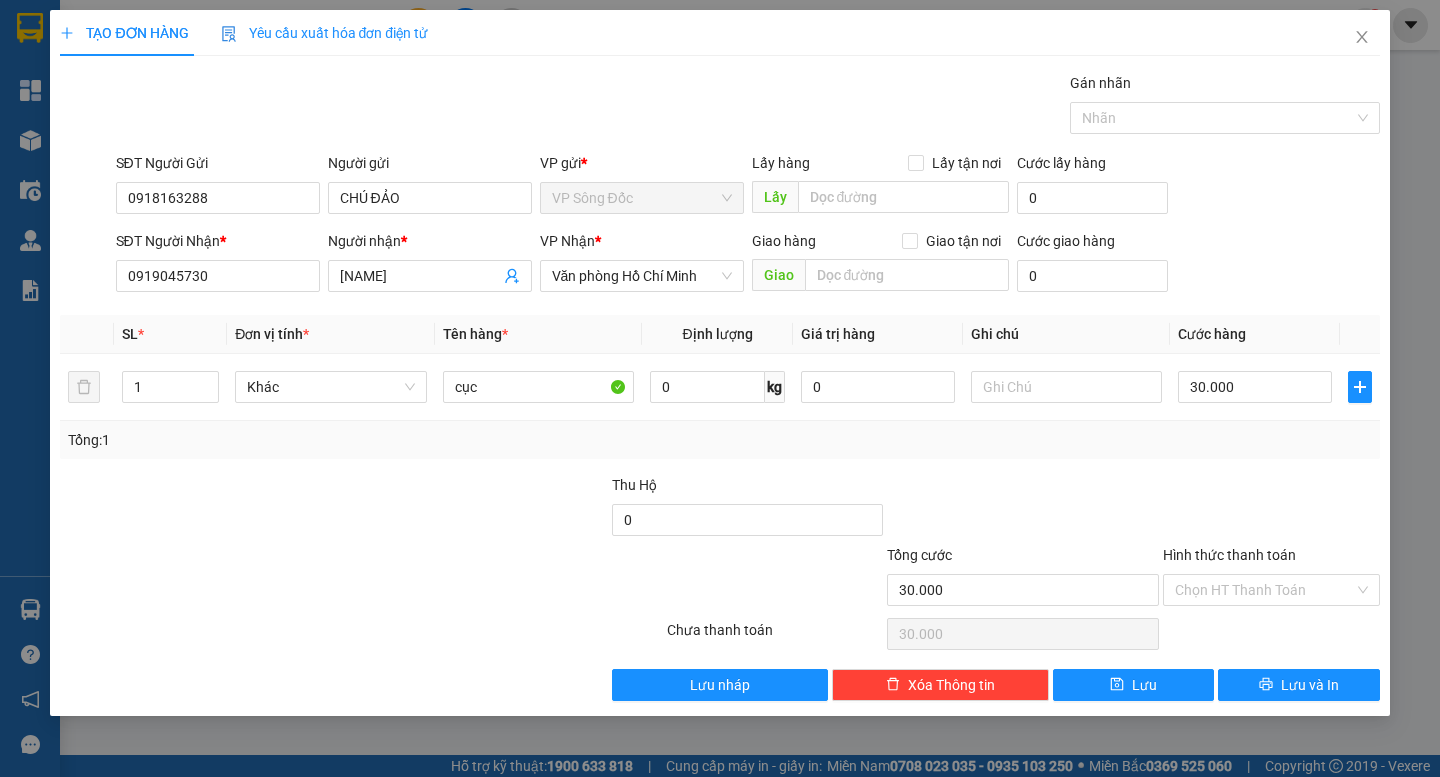 click on "Tổng:  1" at bounding box center [719, 440] 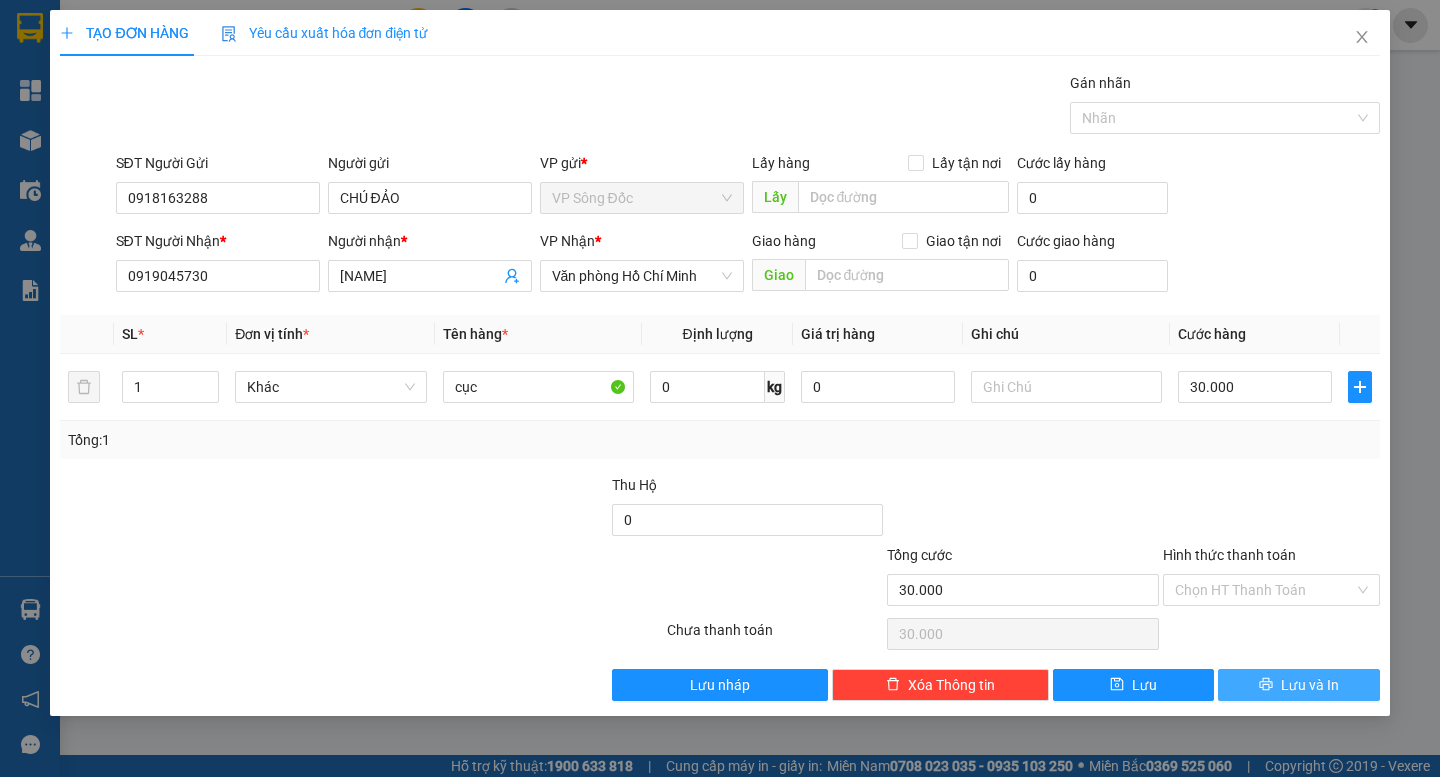 click at bounding box center [1266, 685] 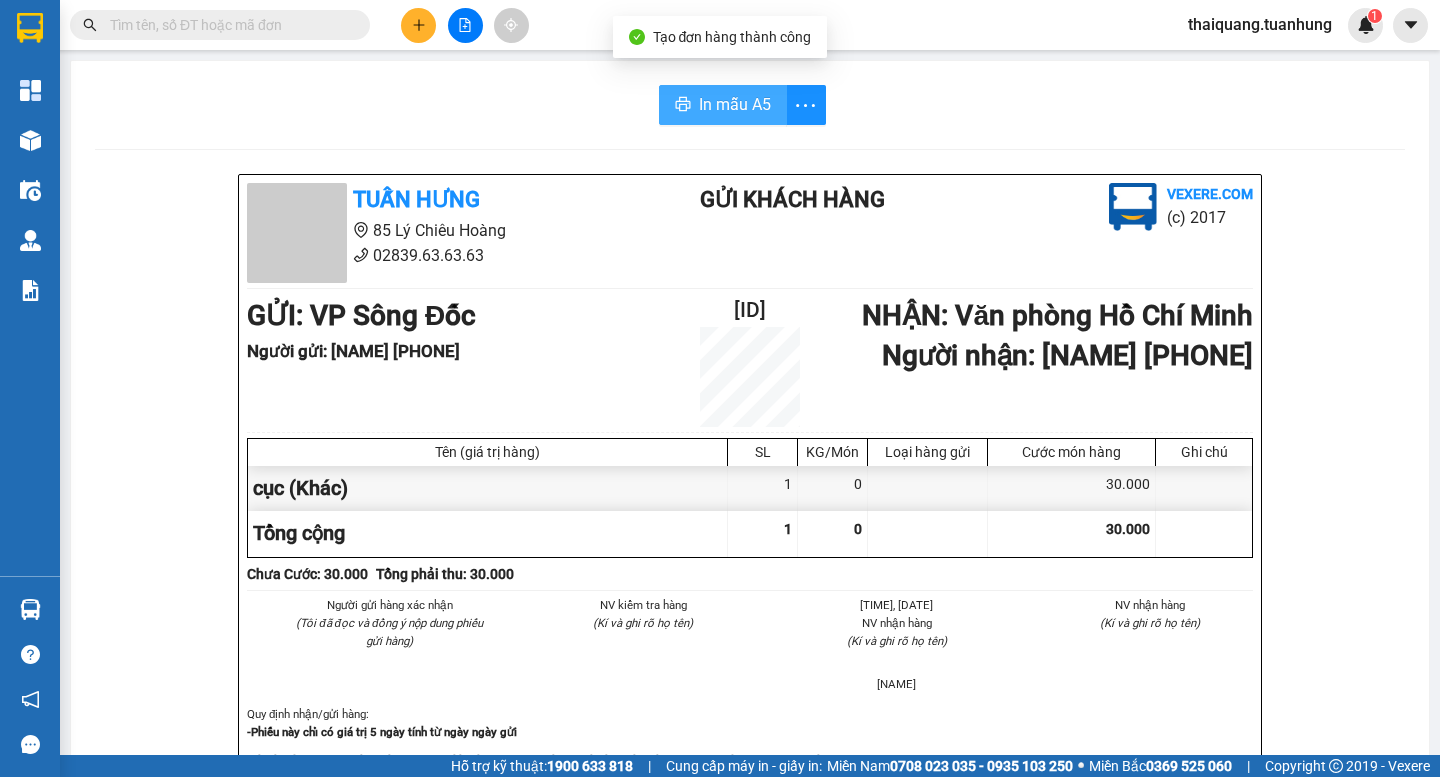 click on "In mẫu A5" at bounding box center [735, 104] 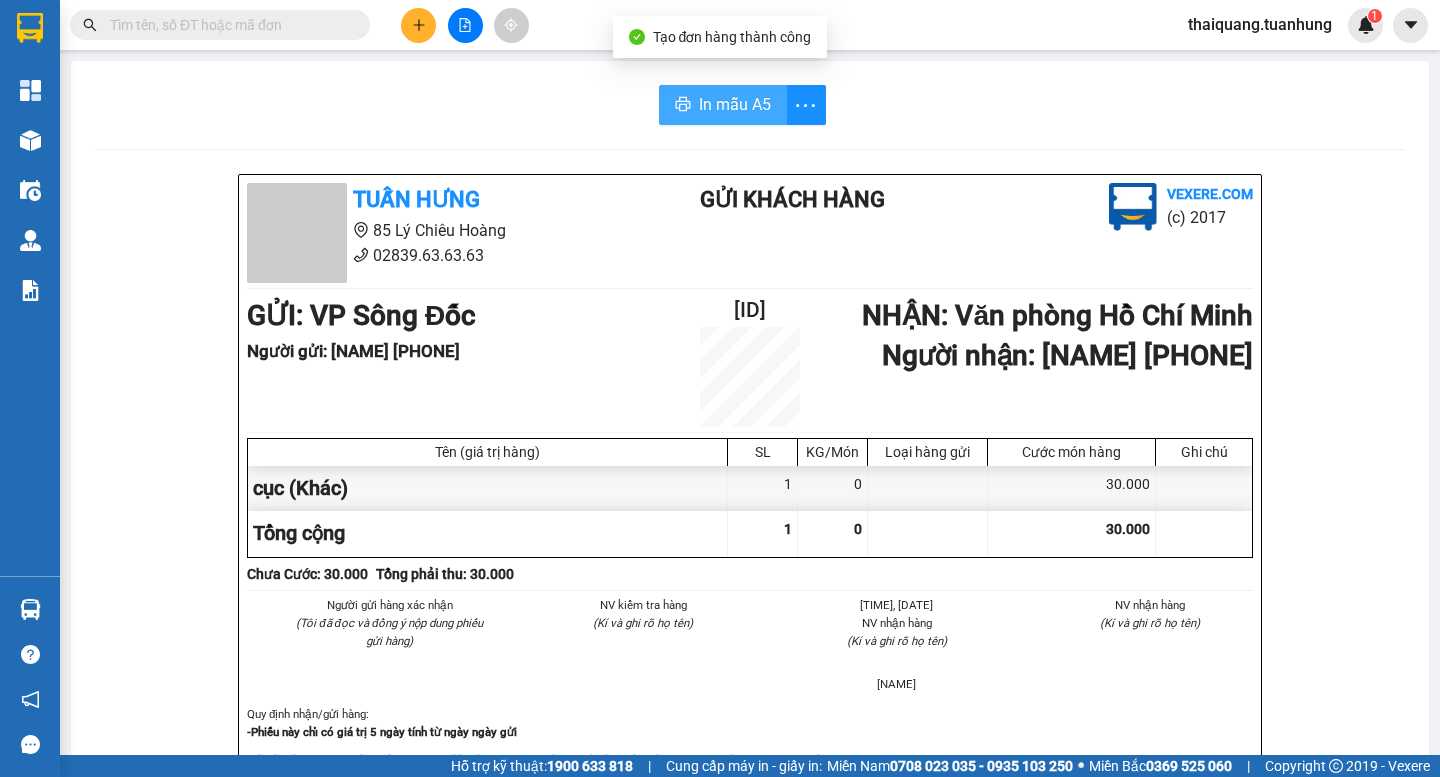 scroll, scrollTop: 0, scrollLeft: 0, axis: both 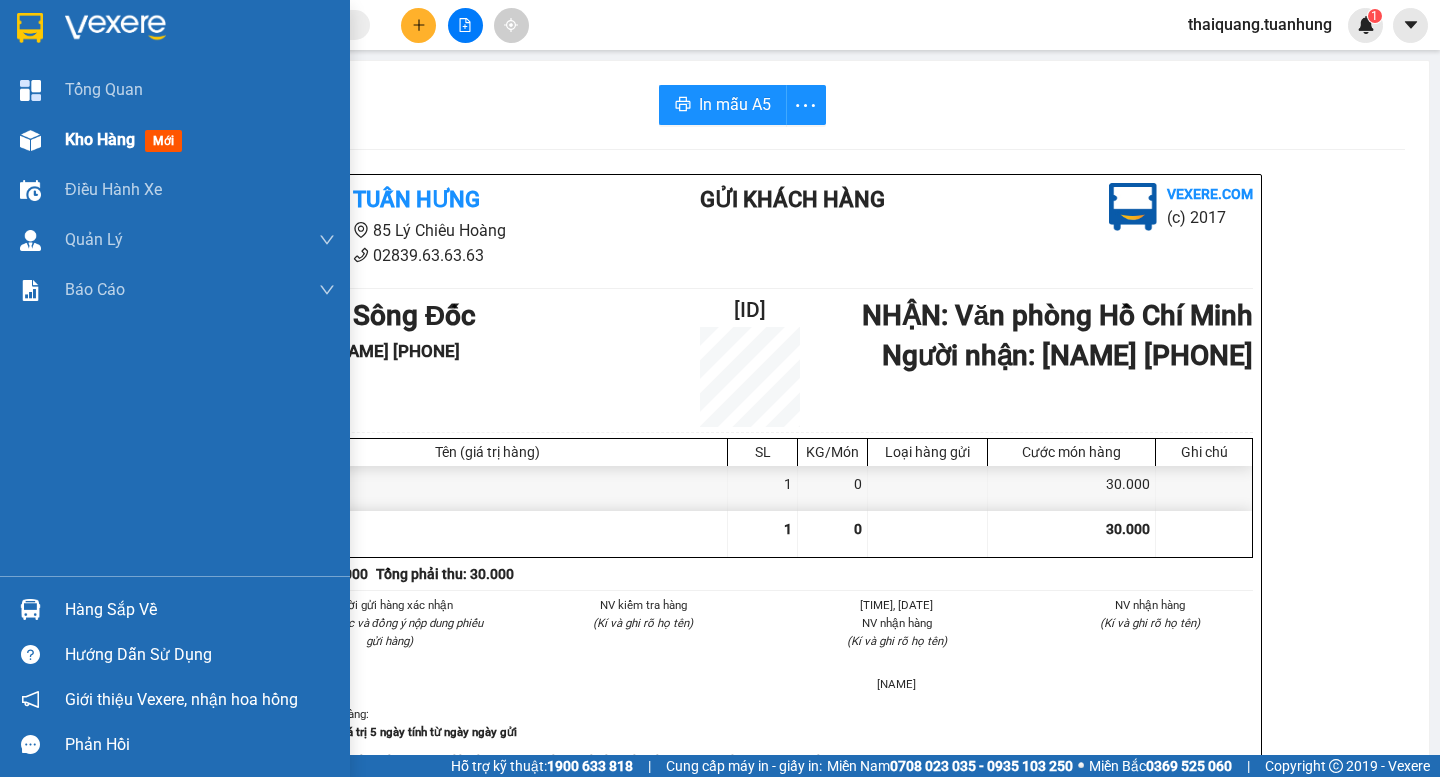 click on "Kho hàng" at bounding box center [100, 139] 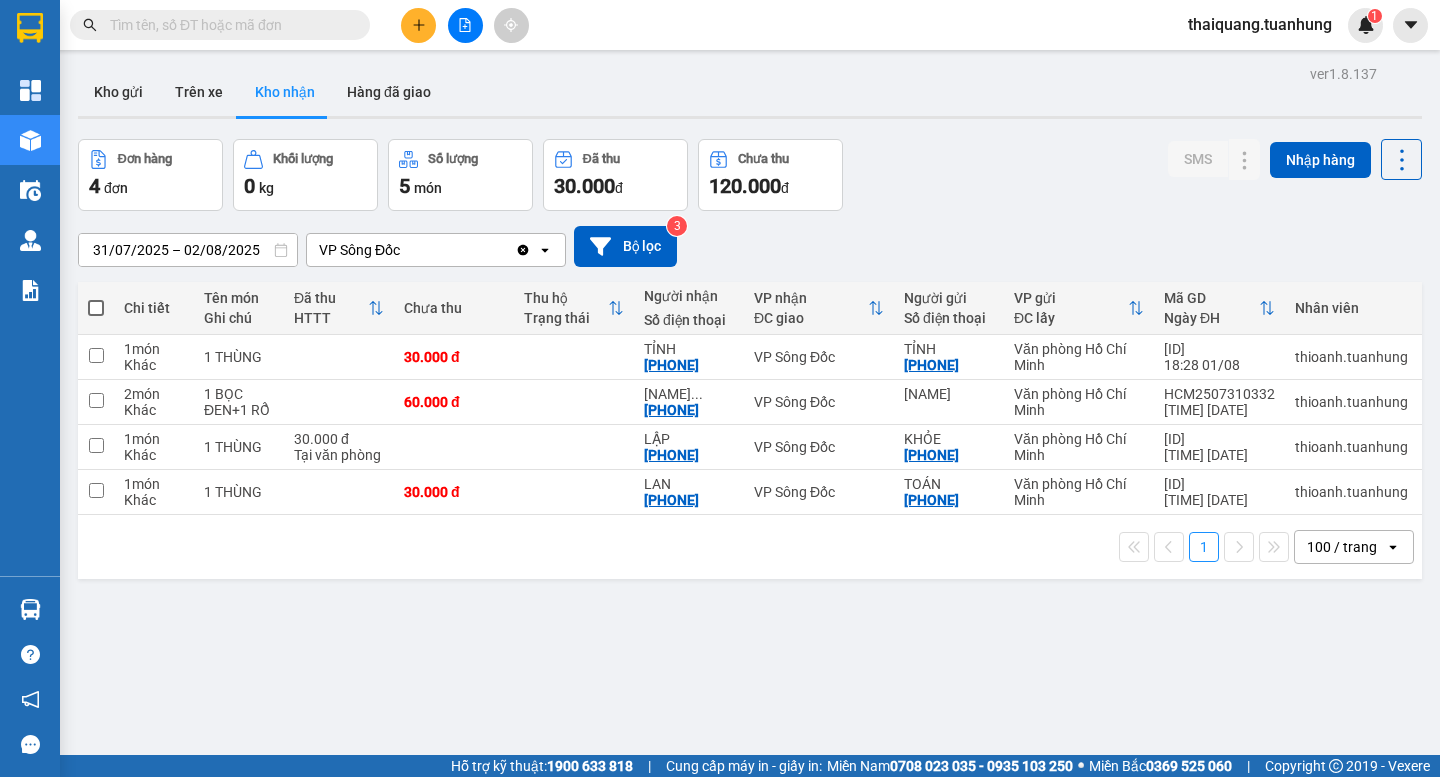 click at bounding box center (228, 25) 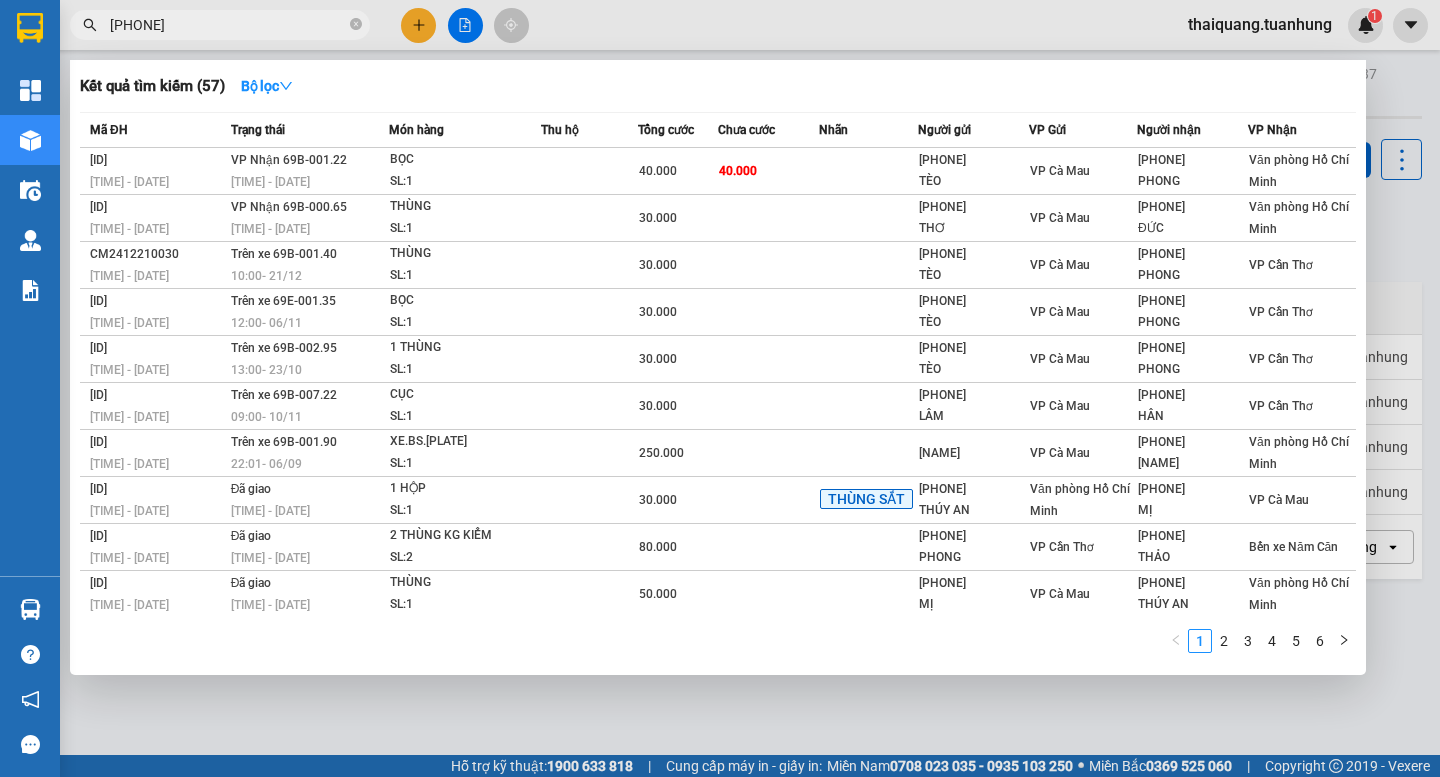 type on "[PHONE]" 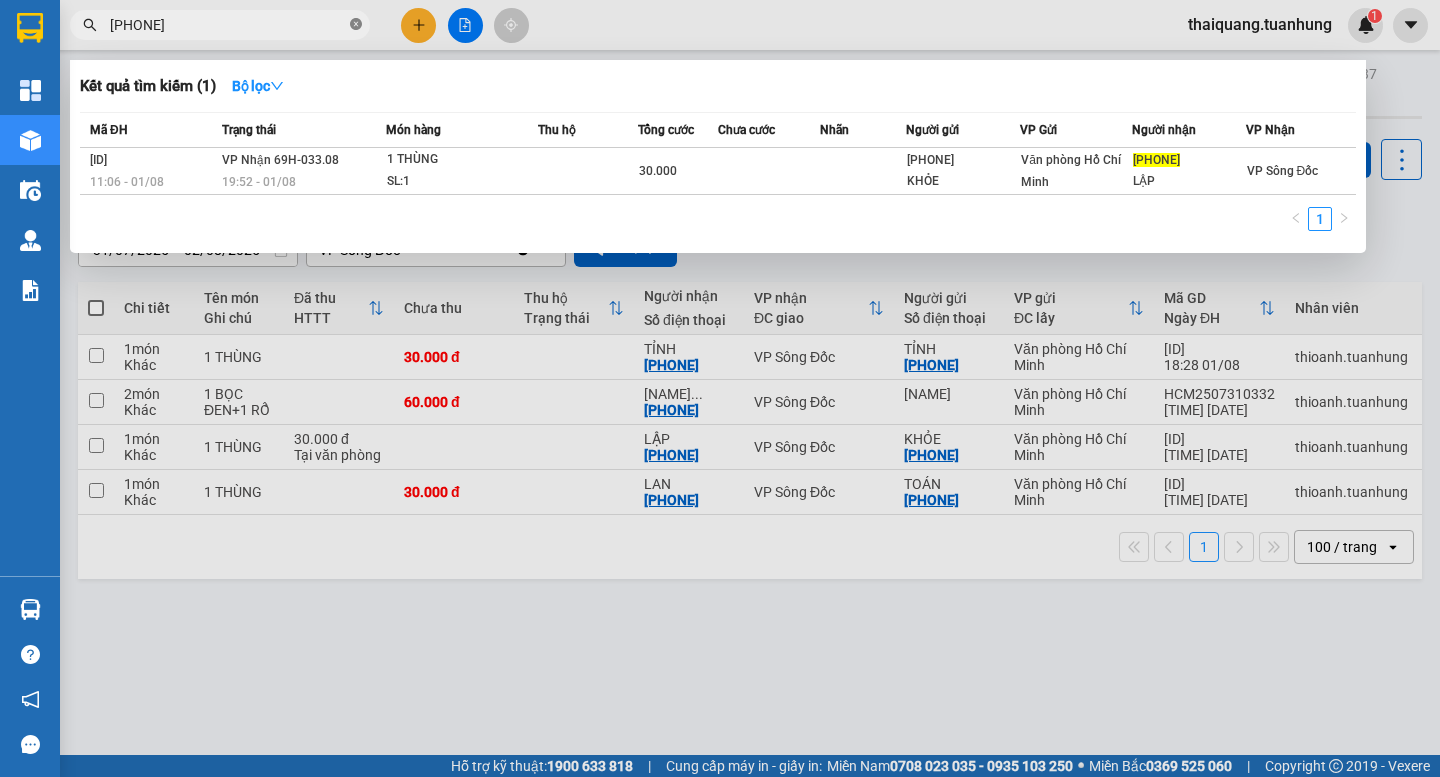 click 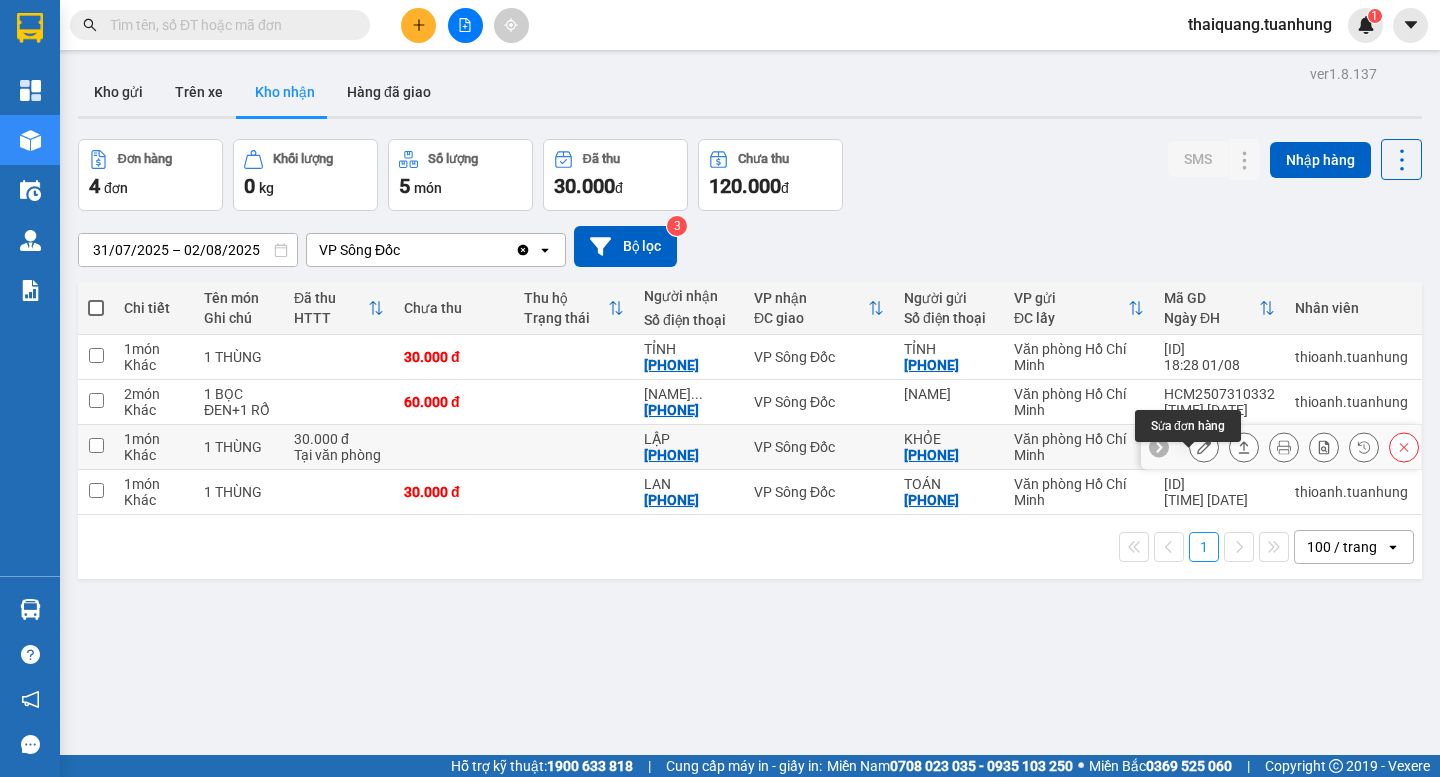 click 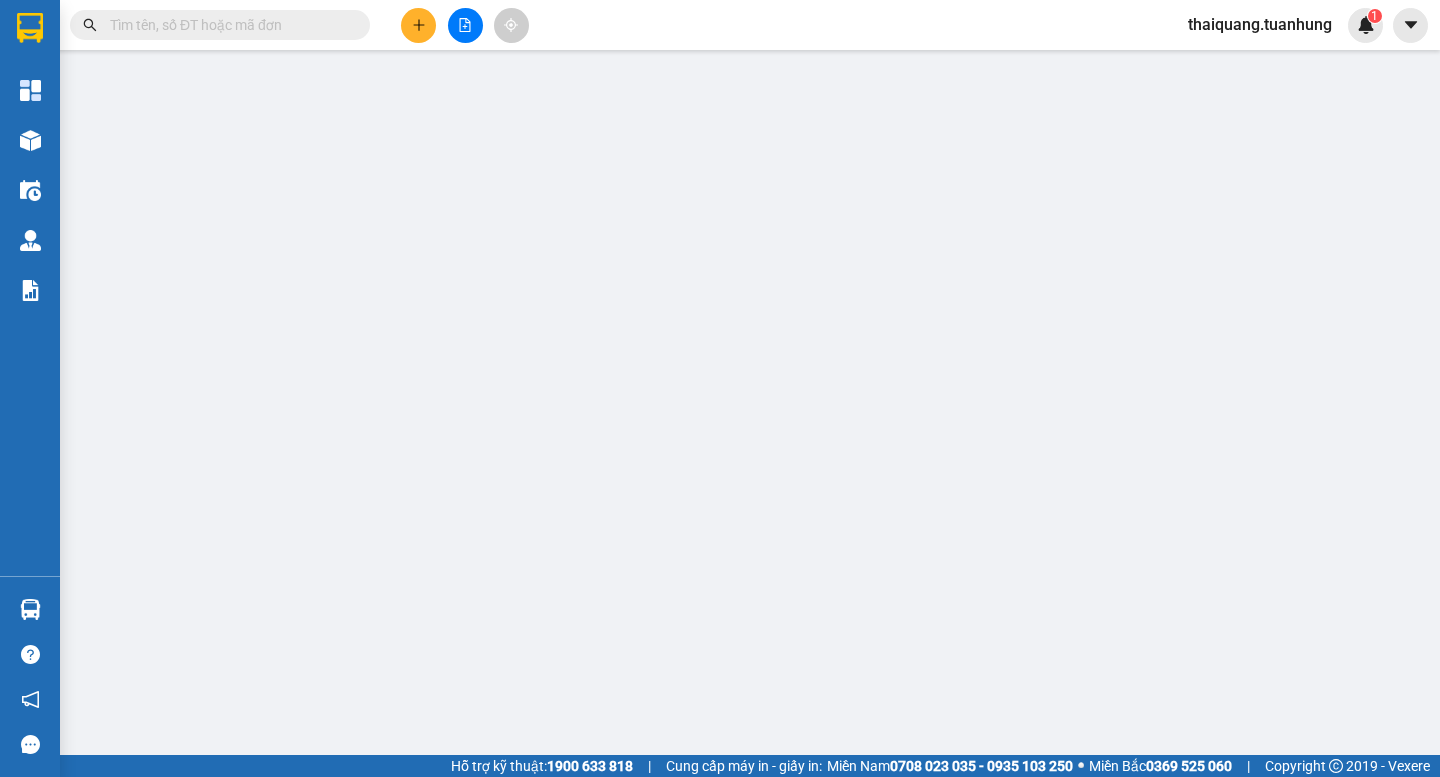type on "[PHONE]" 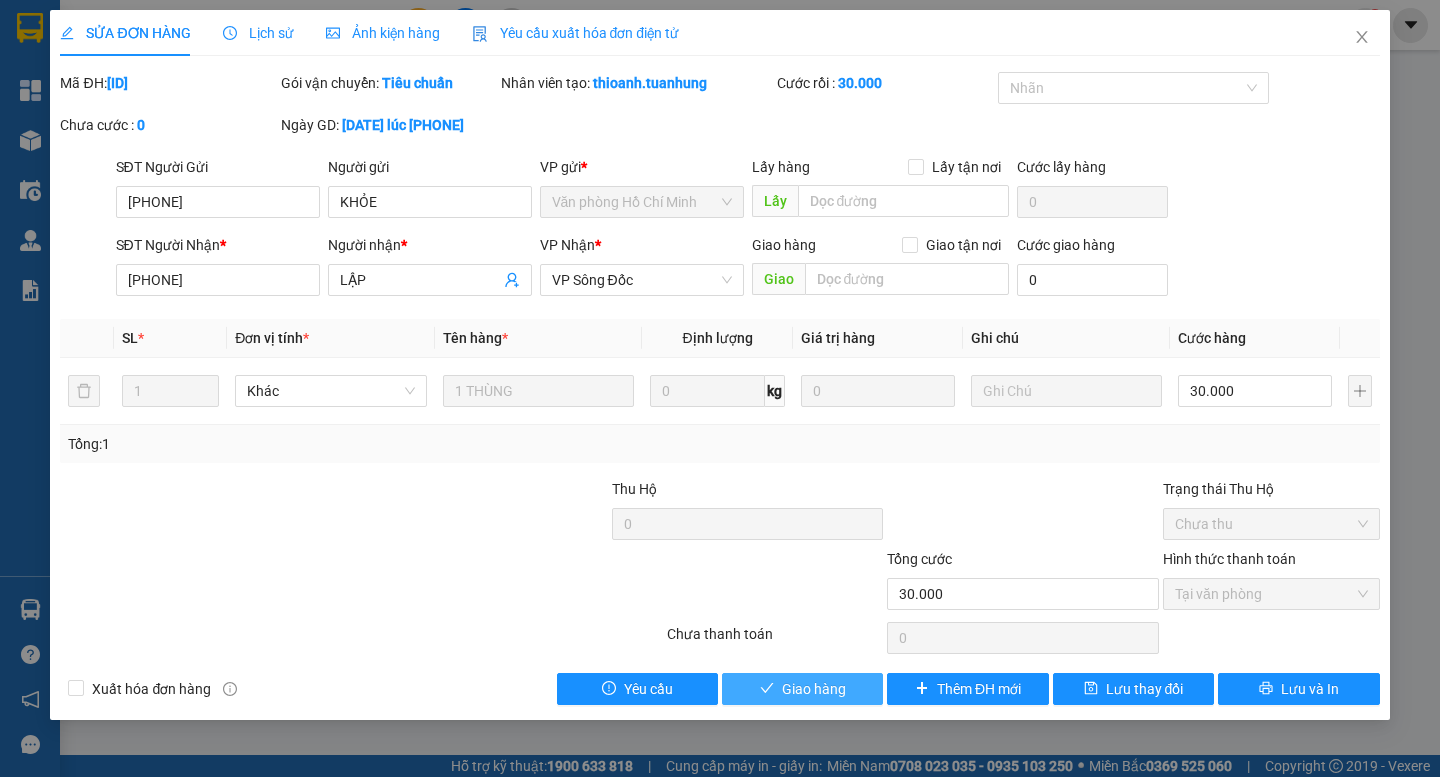 click on "Giao hàng" at bounding box center (802, 689) 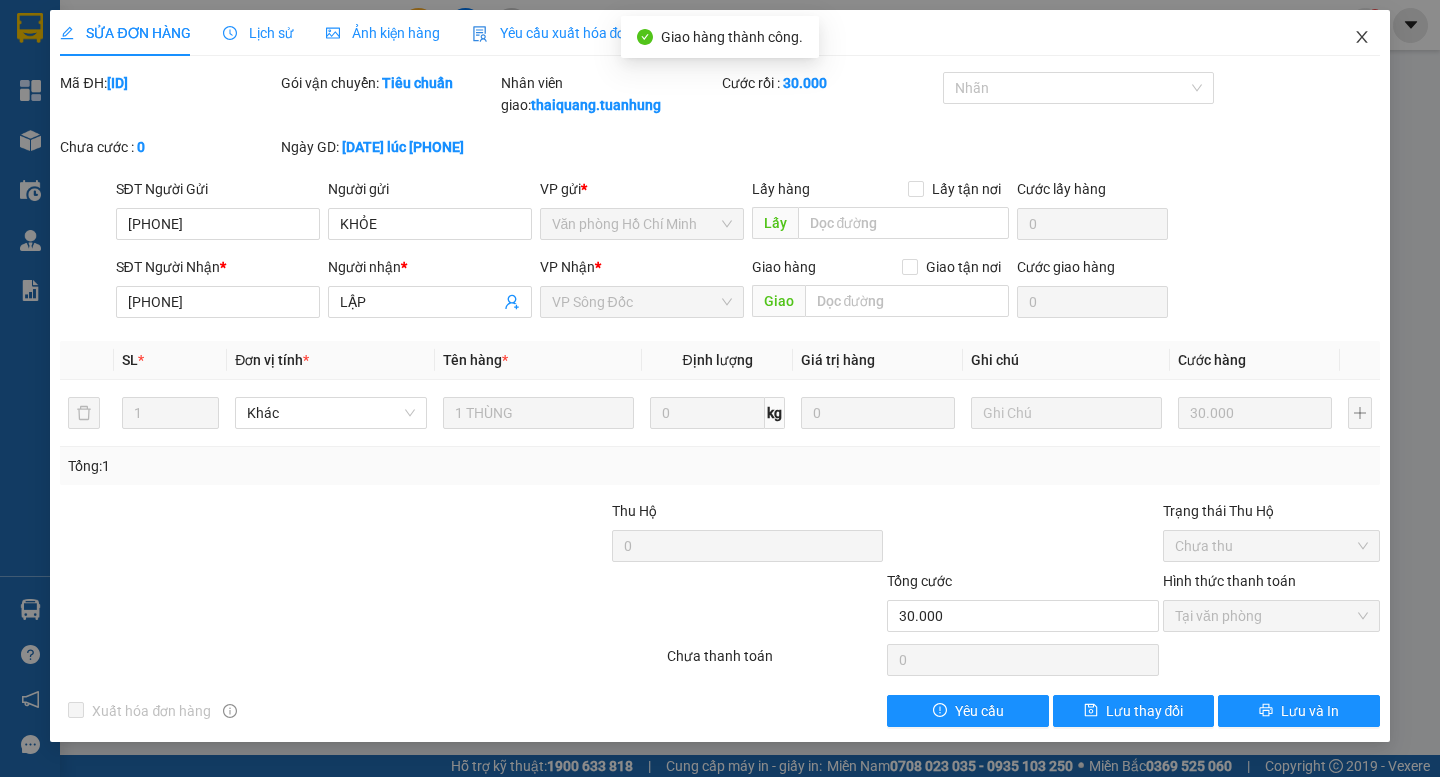 click 